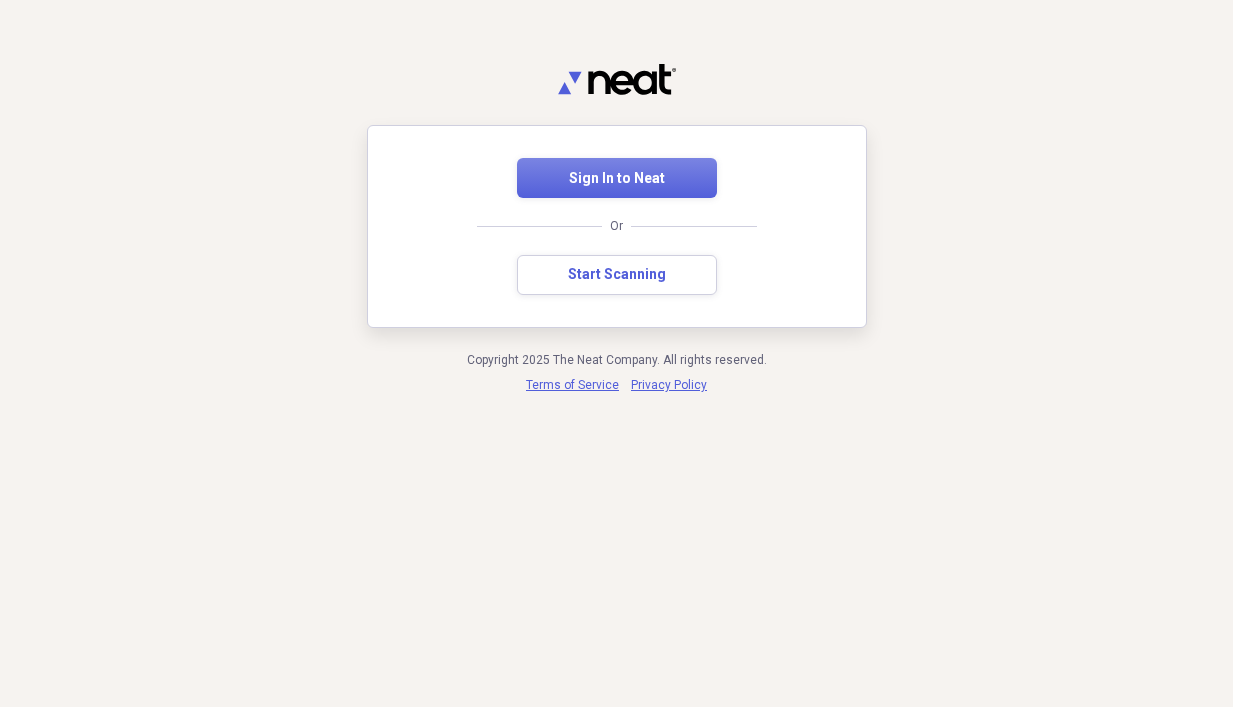 scroll, scrollTop: 0, scrollLeft: 0, axis: both 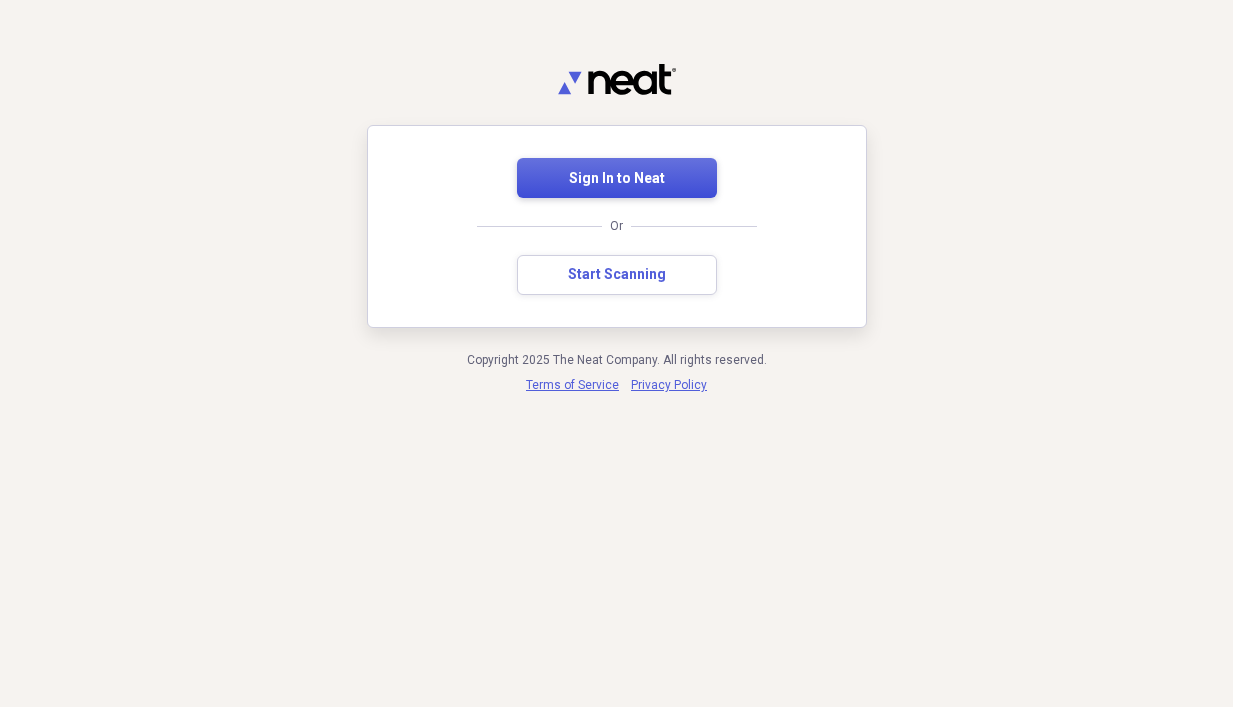 click on "Sign In to Neat" at bounding box center (617, 178) 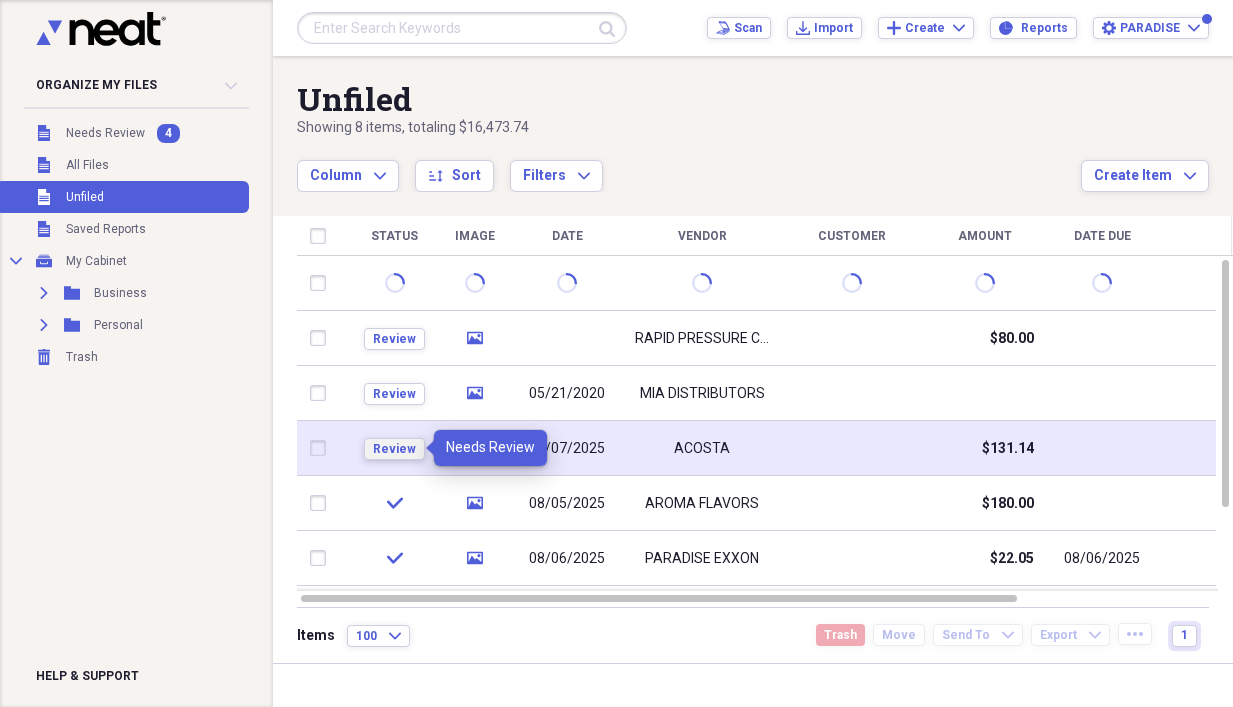 click on "Review" at bounding box center (394, 449) 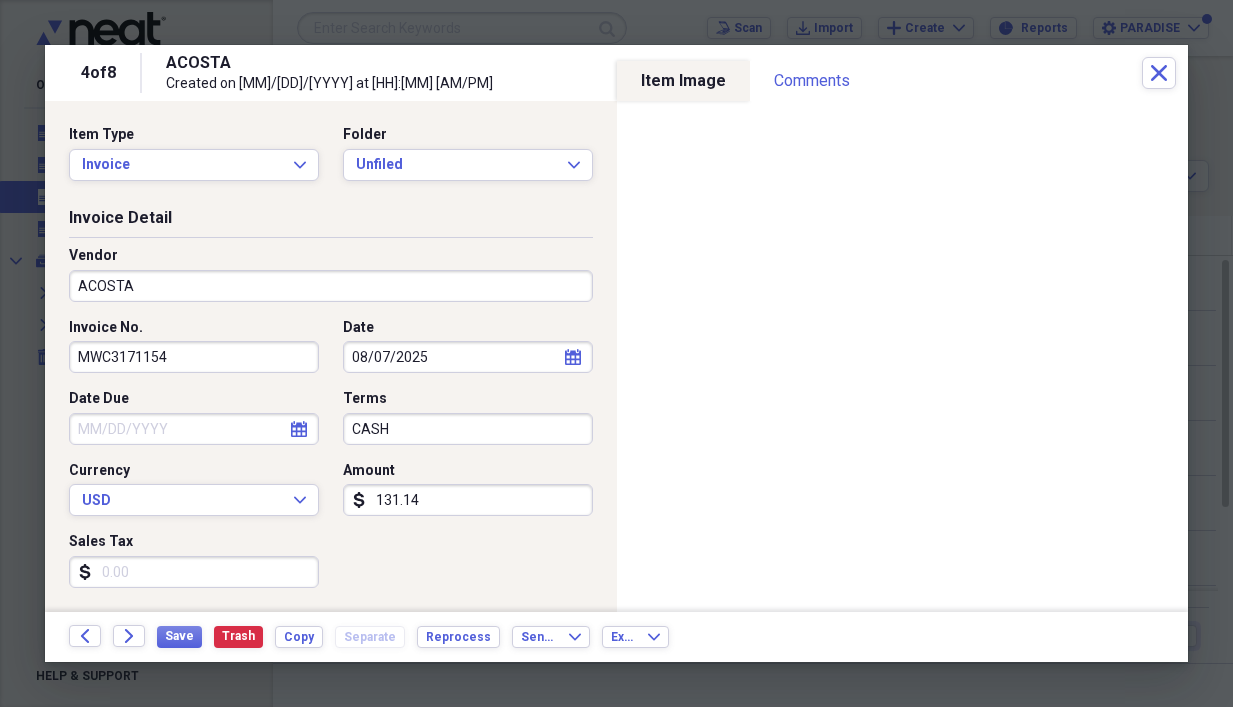 click on "131.14" at bounding box center (468, 500) 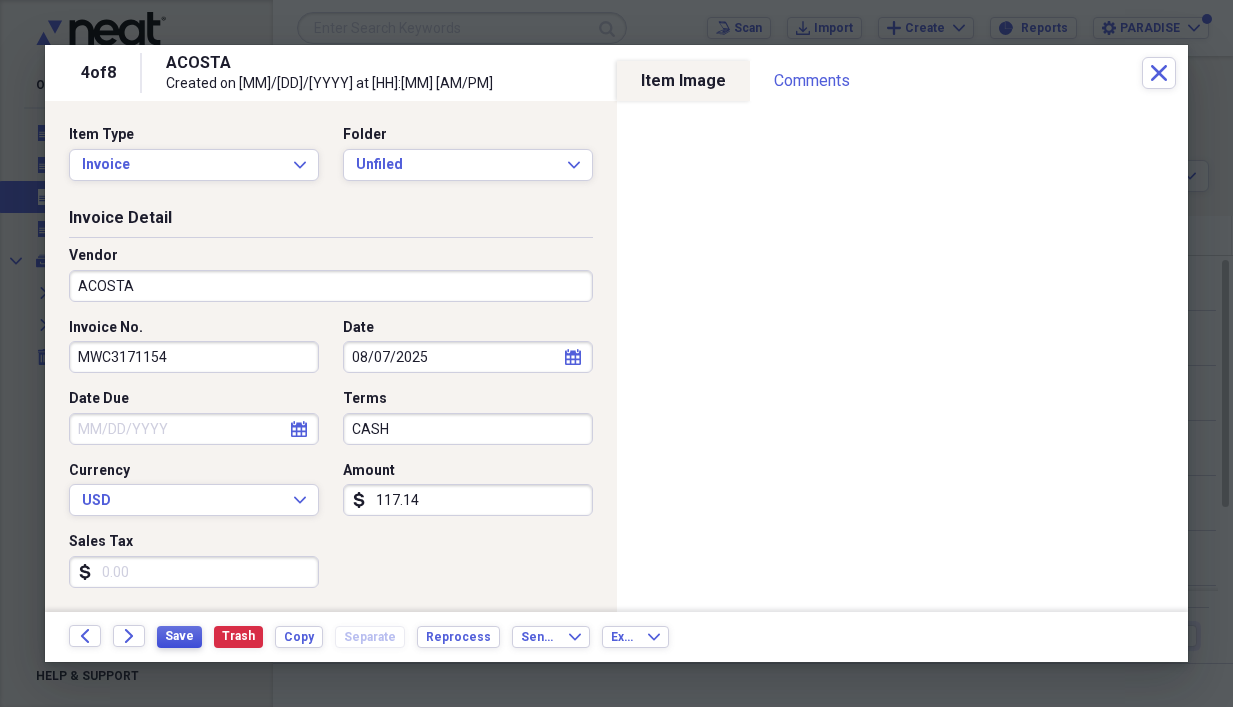 type on "117.14" 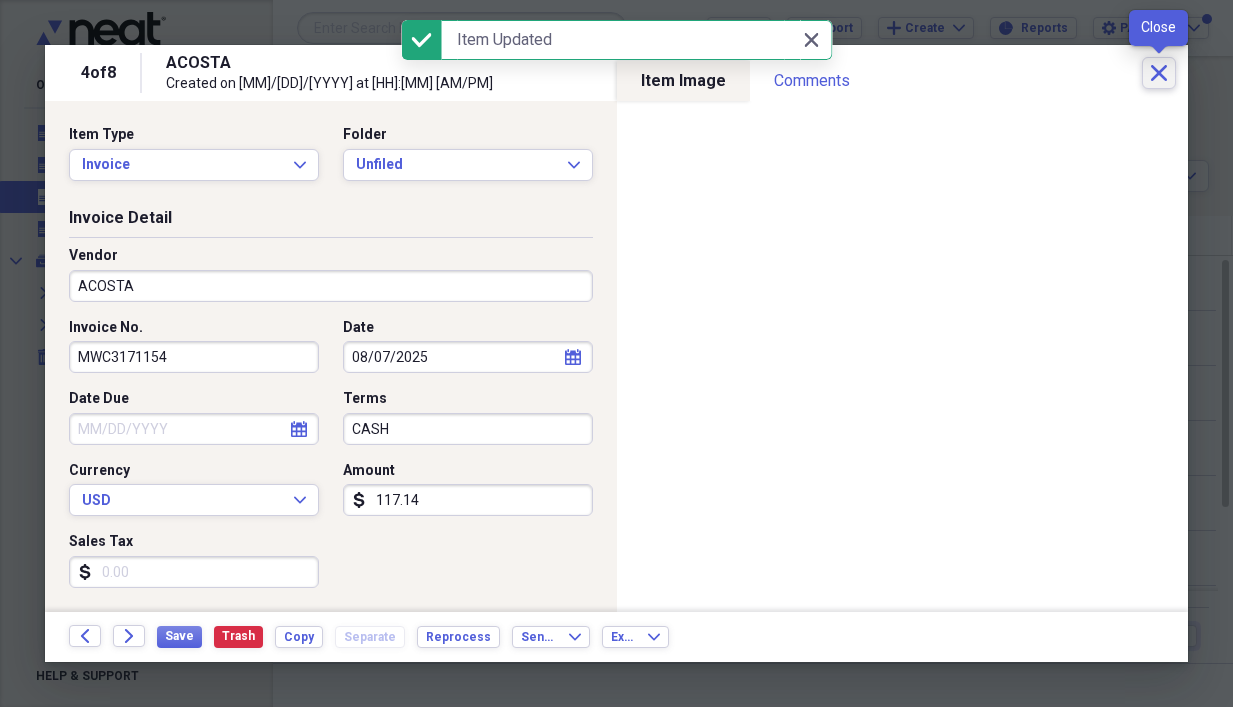 click on "Close" 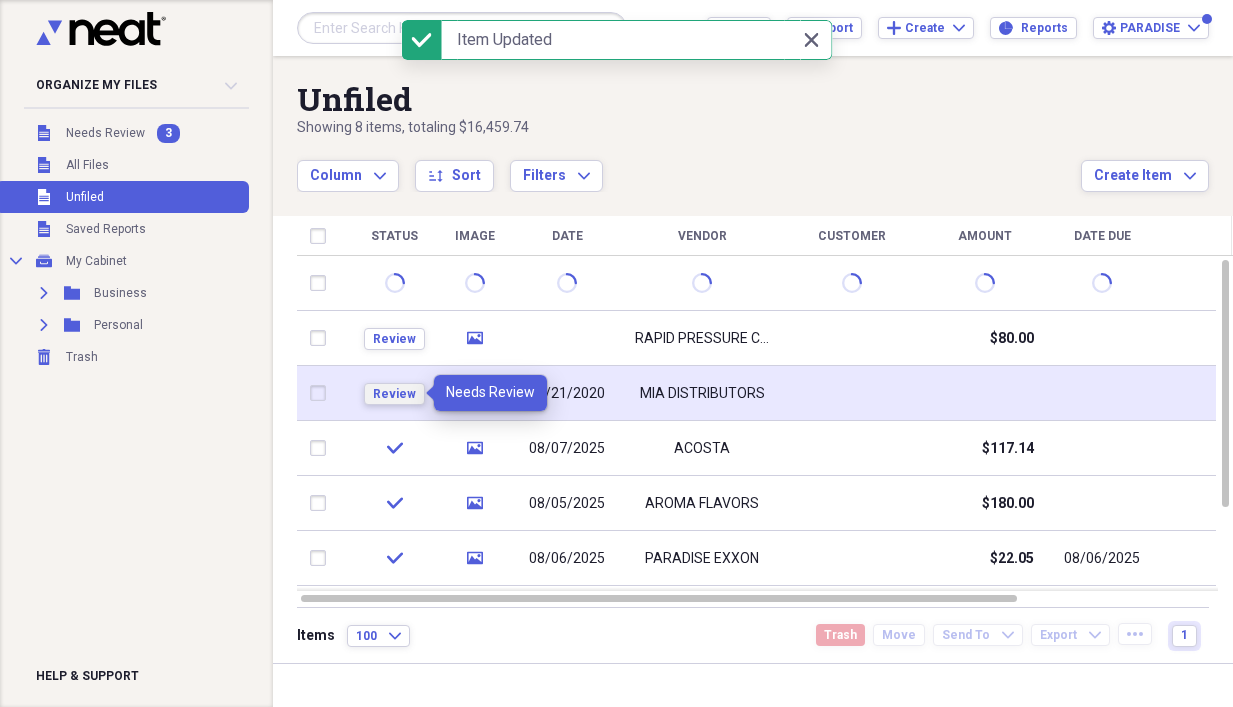 click on "Review" at bounding box center [394, 394] 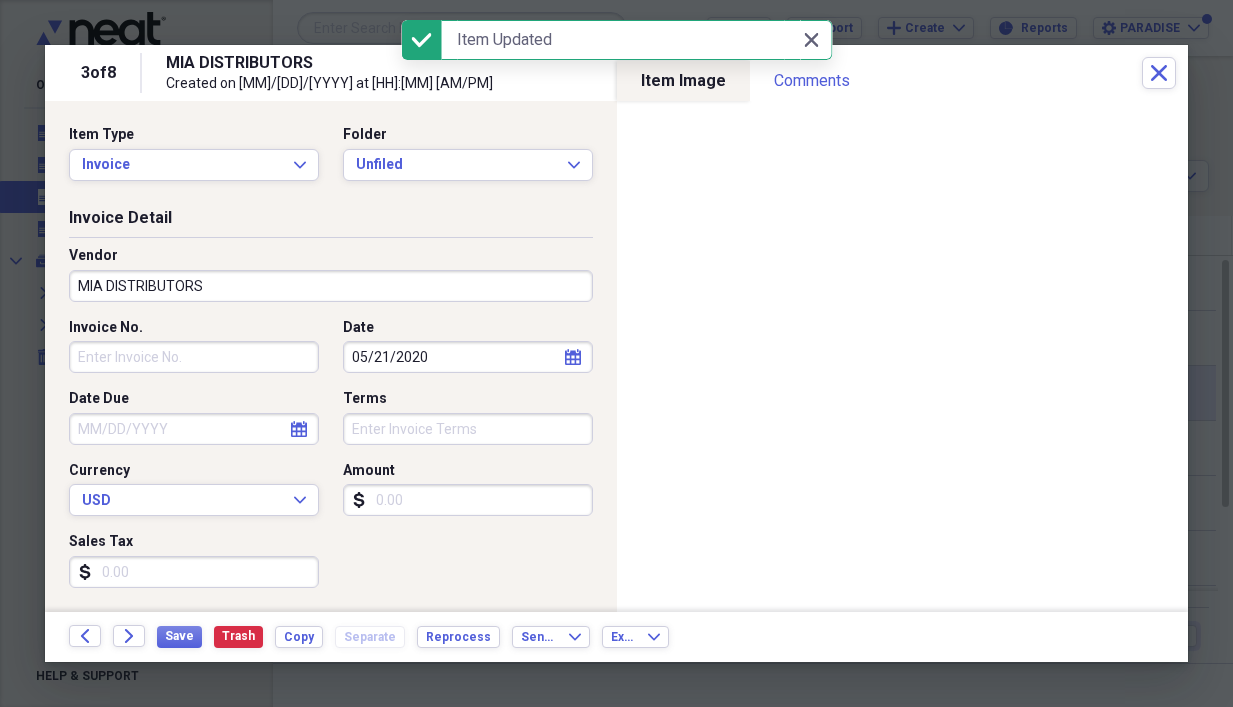 click on "Amount" at bounding box center [468, 500] 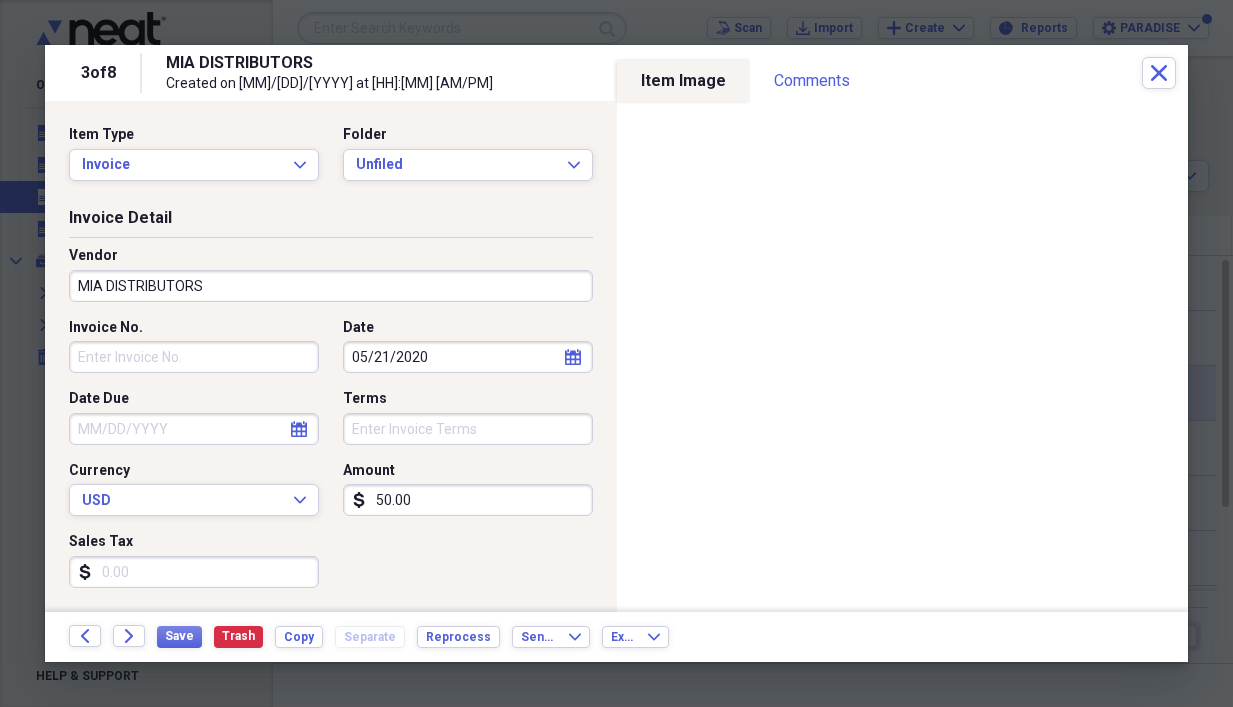 type on "50.00" 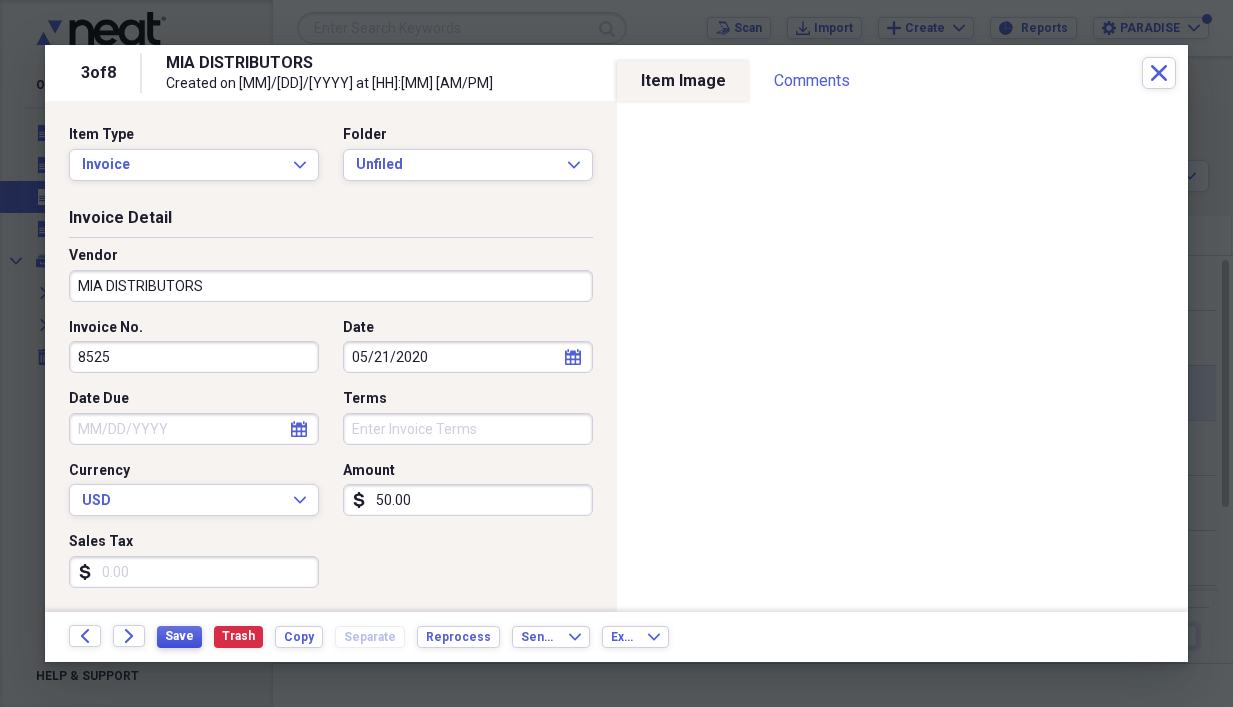 type on "8525" 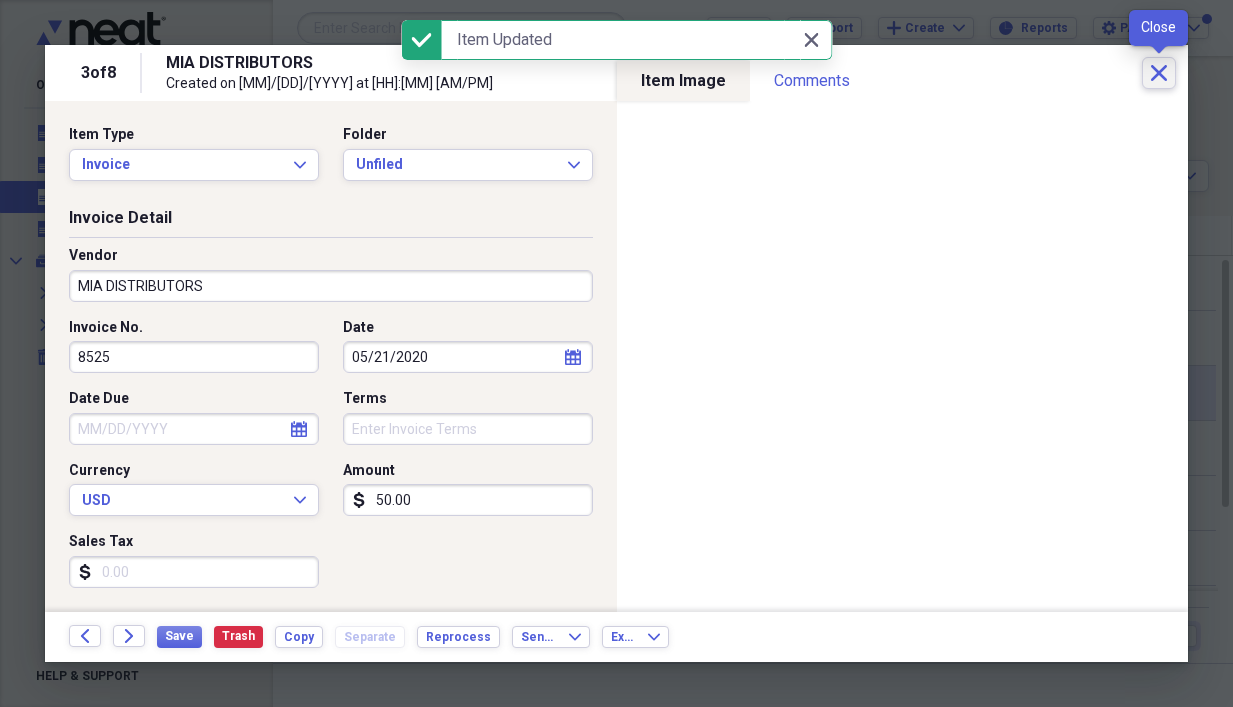 click on "Close" 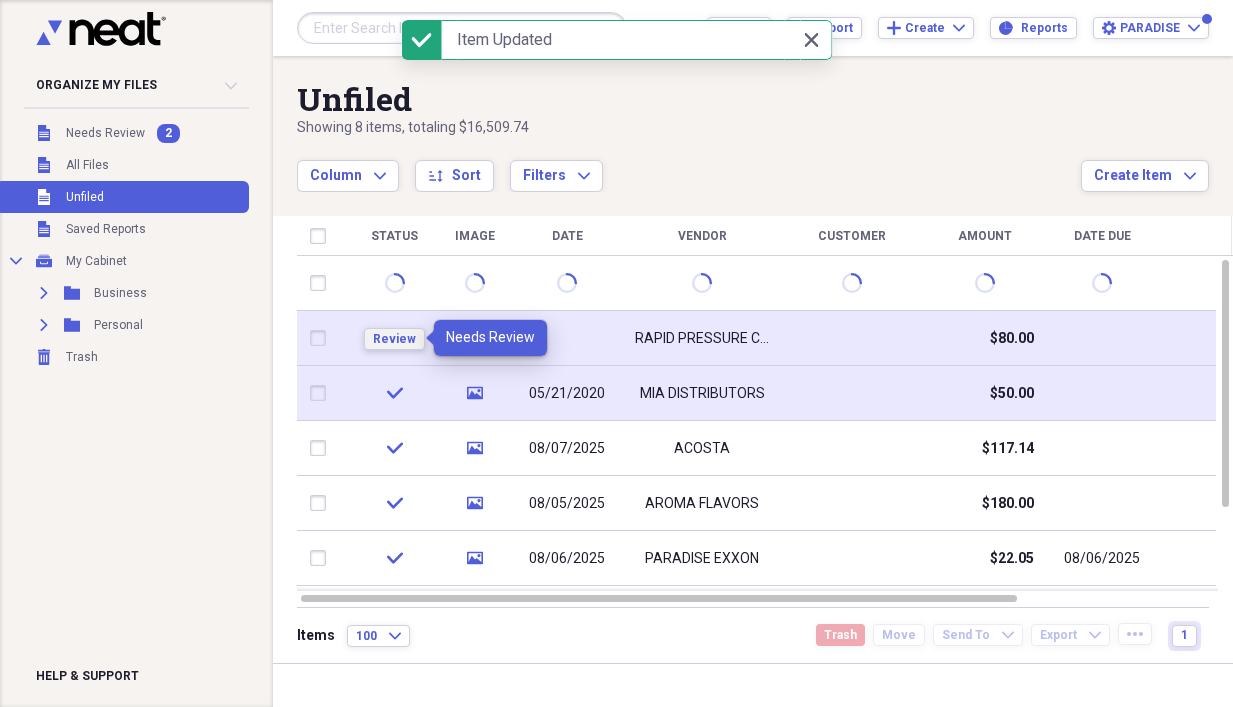 click on "Review" at bounding box center (394, 339) 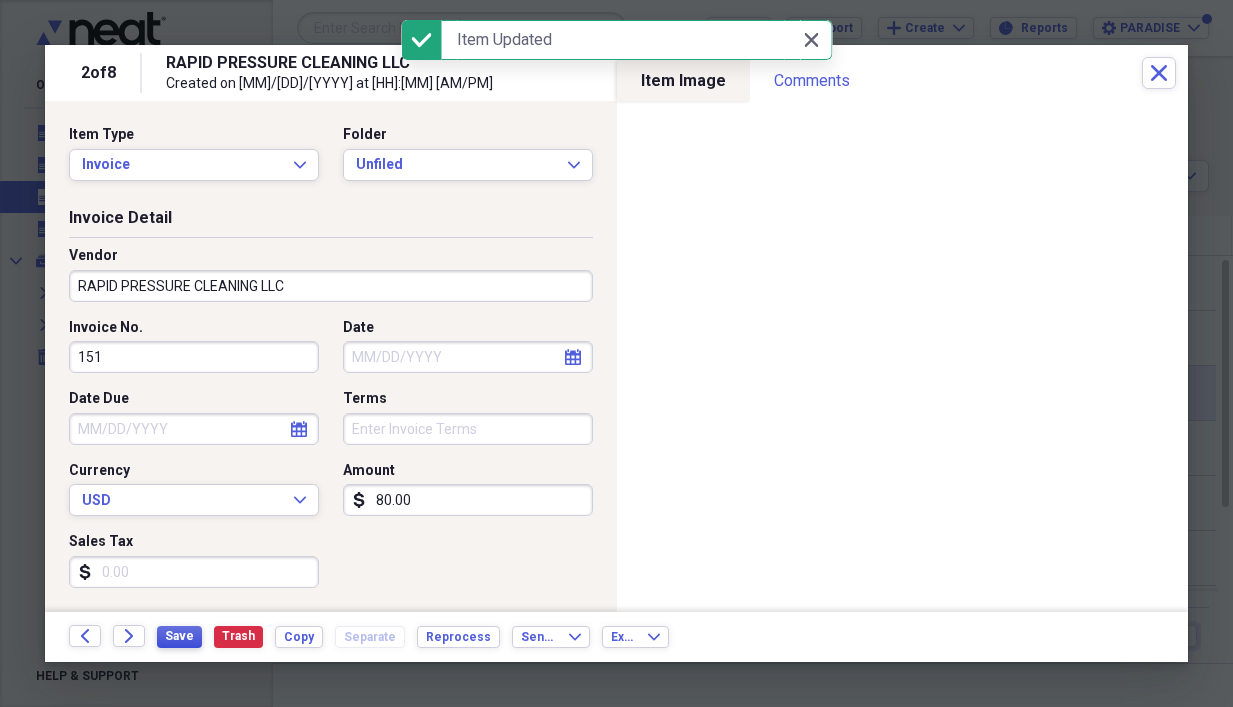 click on "Save" at bounding box center (179, 636) 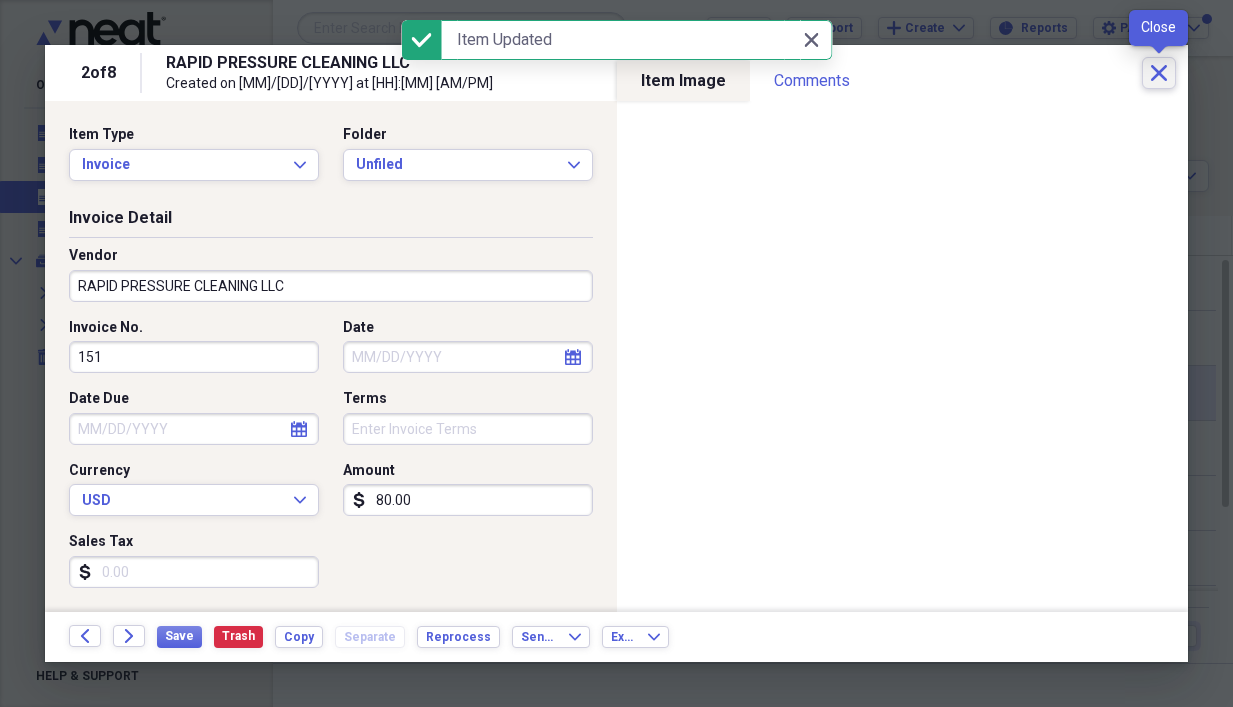 click on "Close" 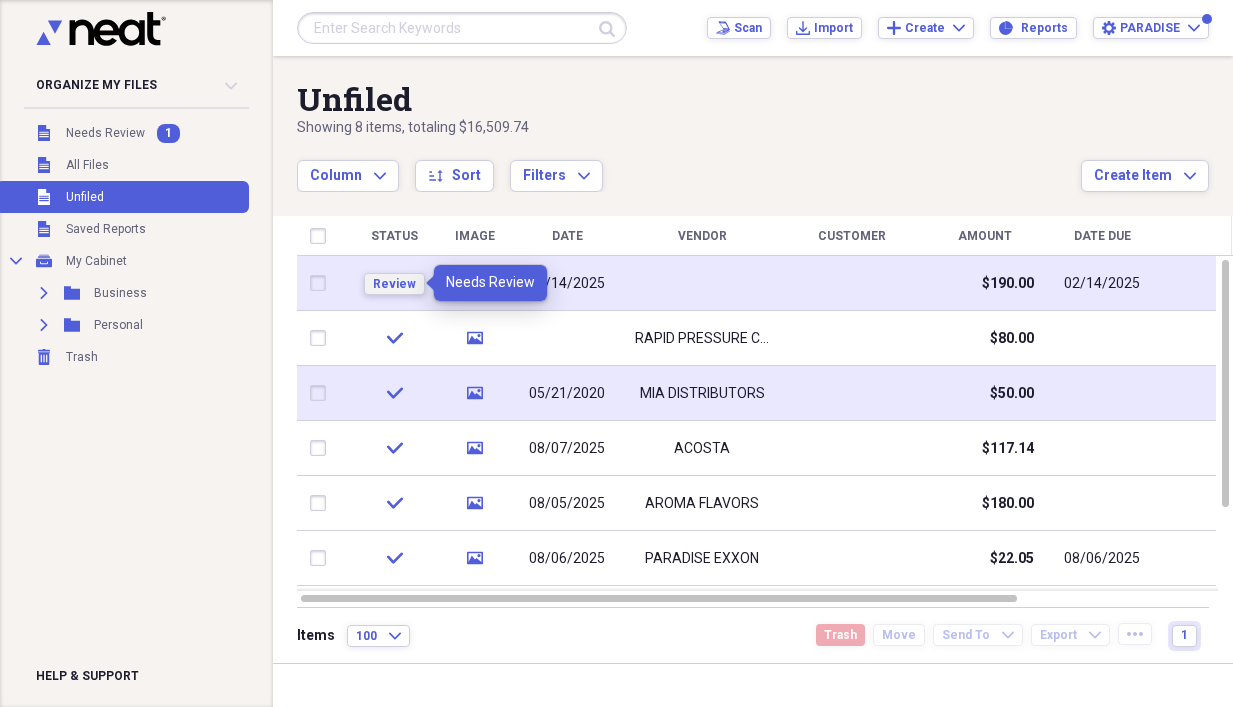 click on "Review" at bounding box center (394, 284) 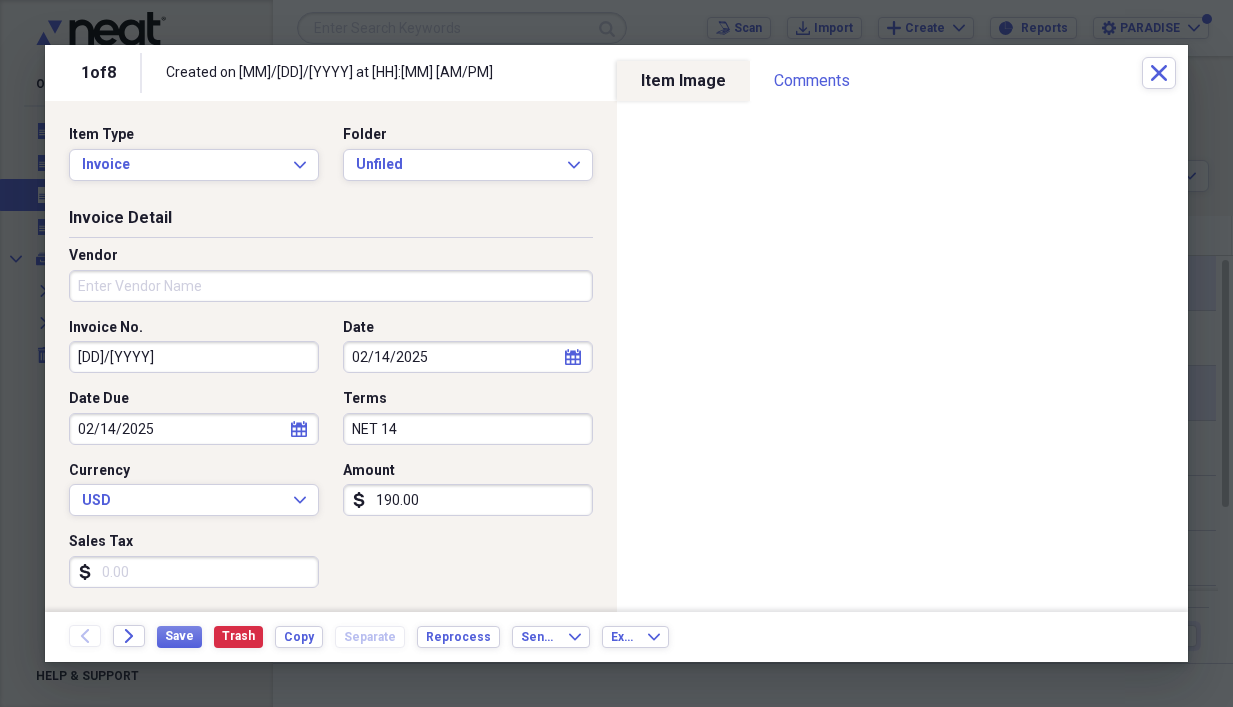 click on "Vendor" at bounding box center [331, 286] 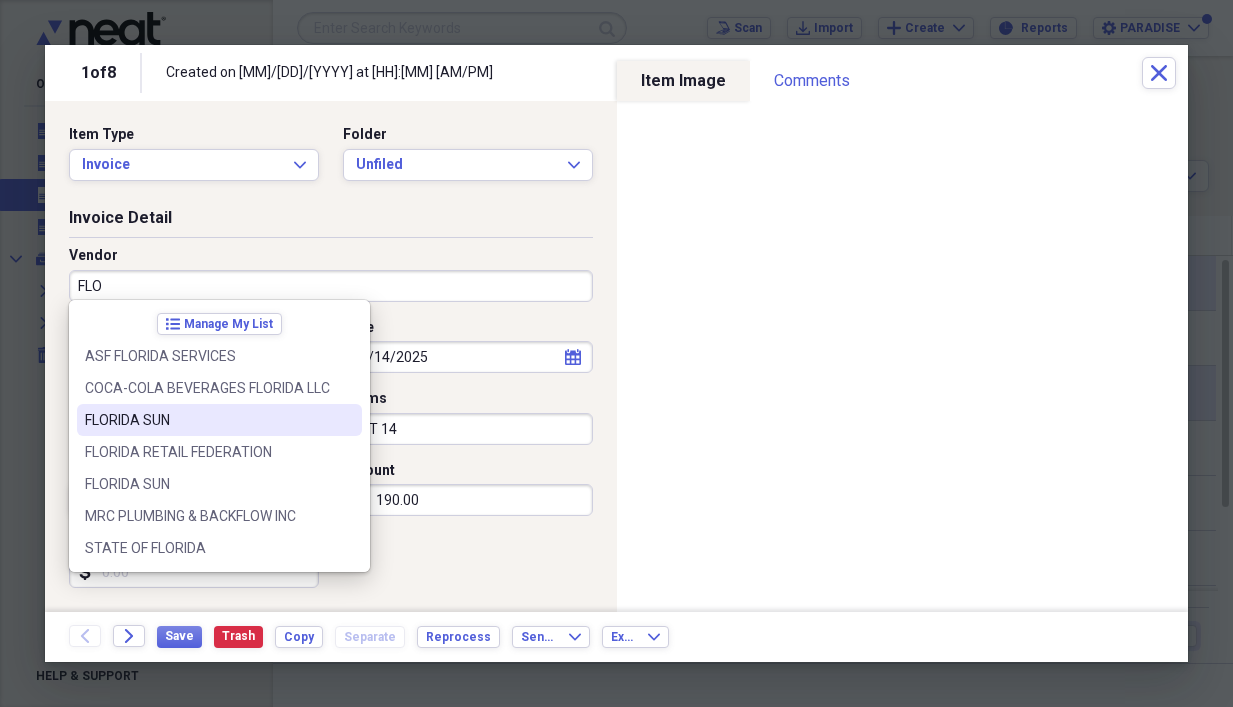 click on "FLORIDA  SUN" at bounding box center (207, 420) 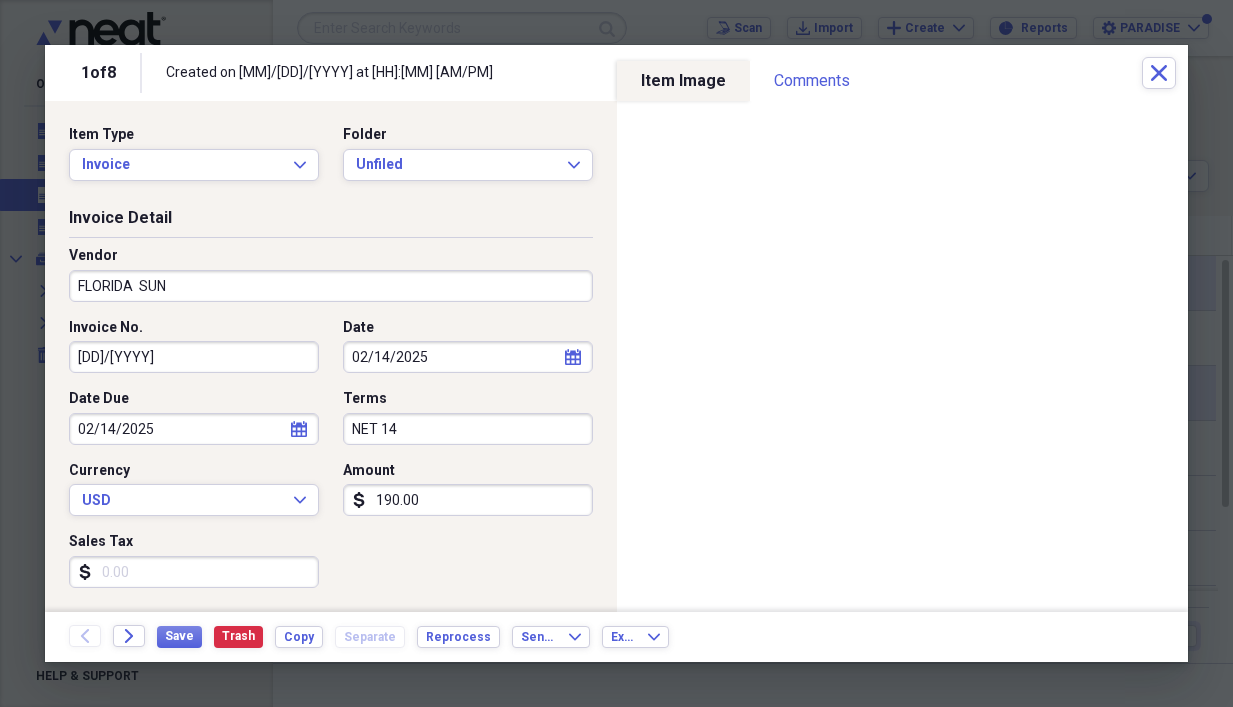 type on "PURCHASES GROCERY" 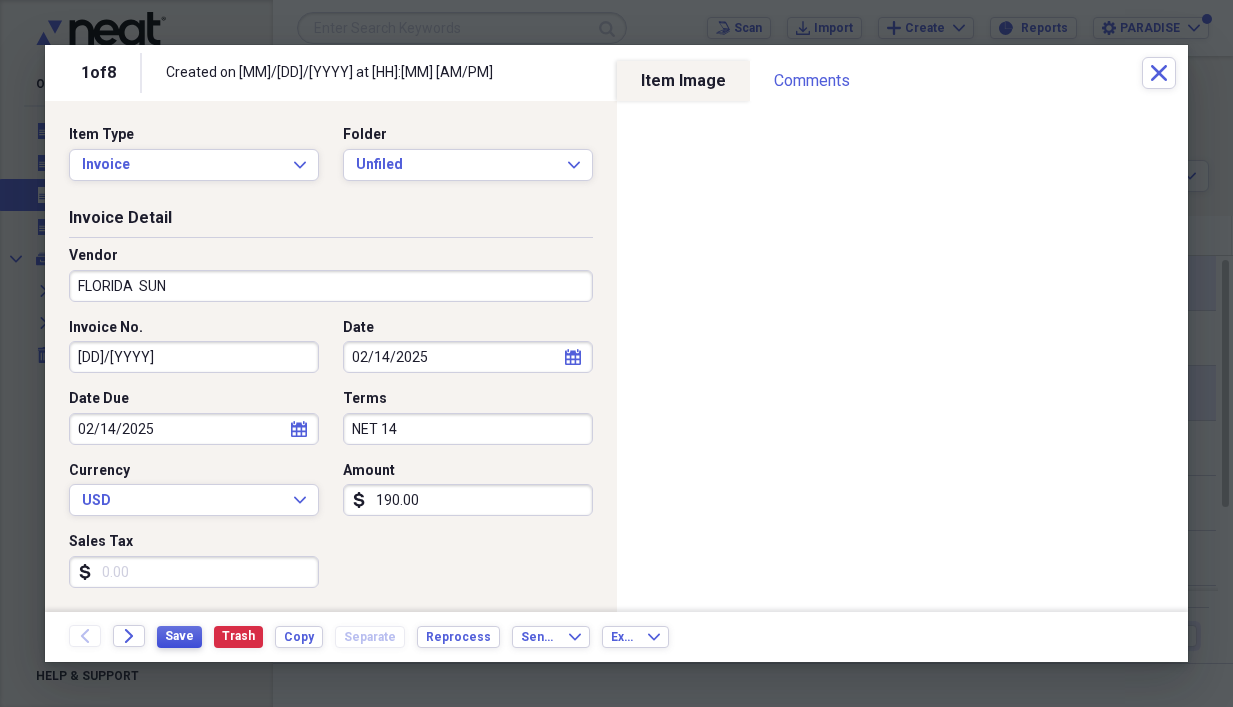click on "Save" at bounding box center (179, 636) 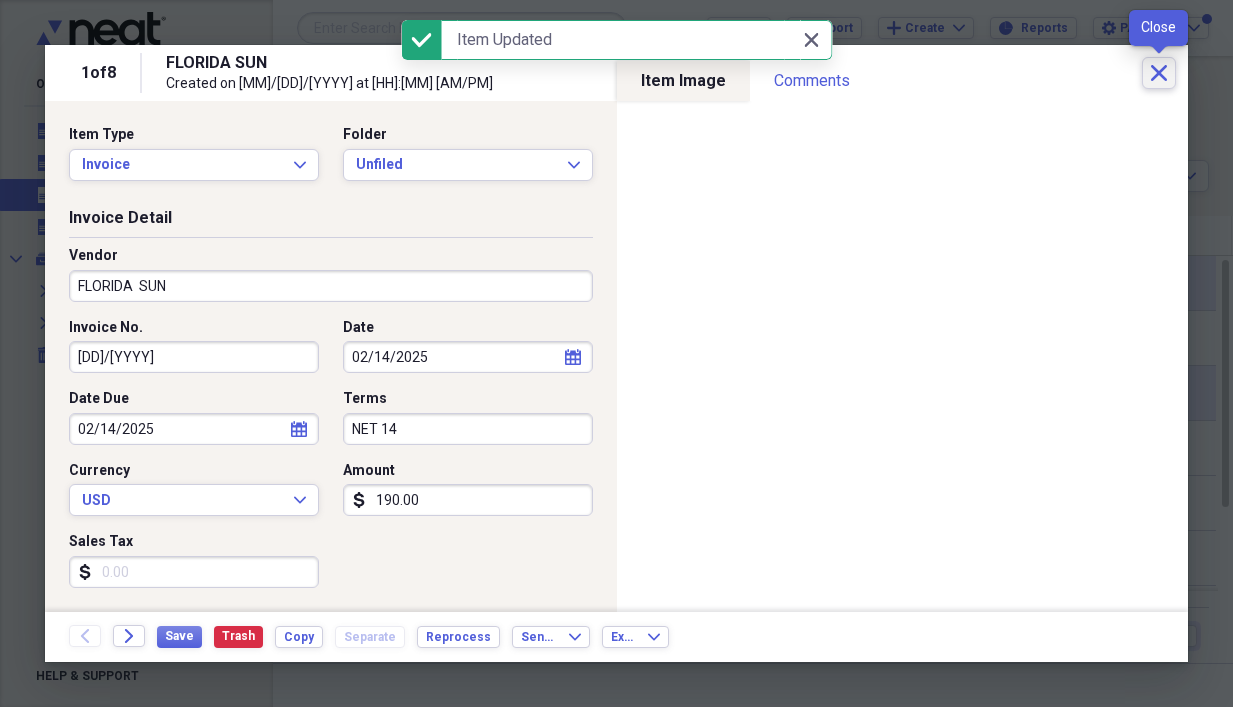 click on "Close" 